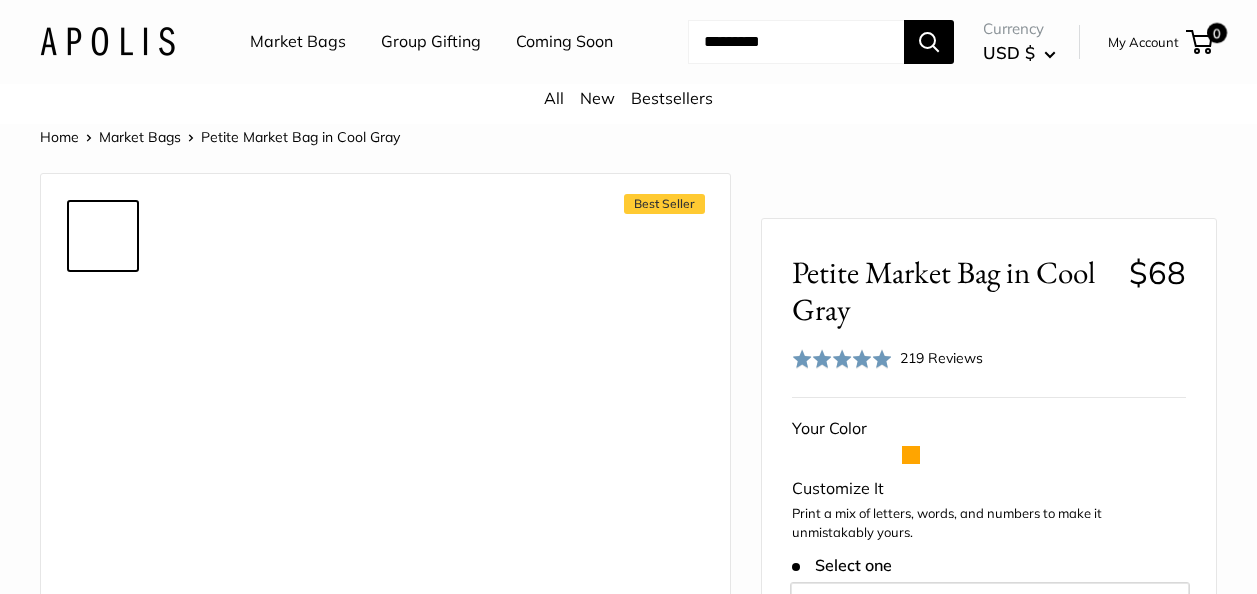 scroll, scrollTop: 0, scrollLeft: 0, axis: both 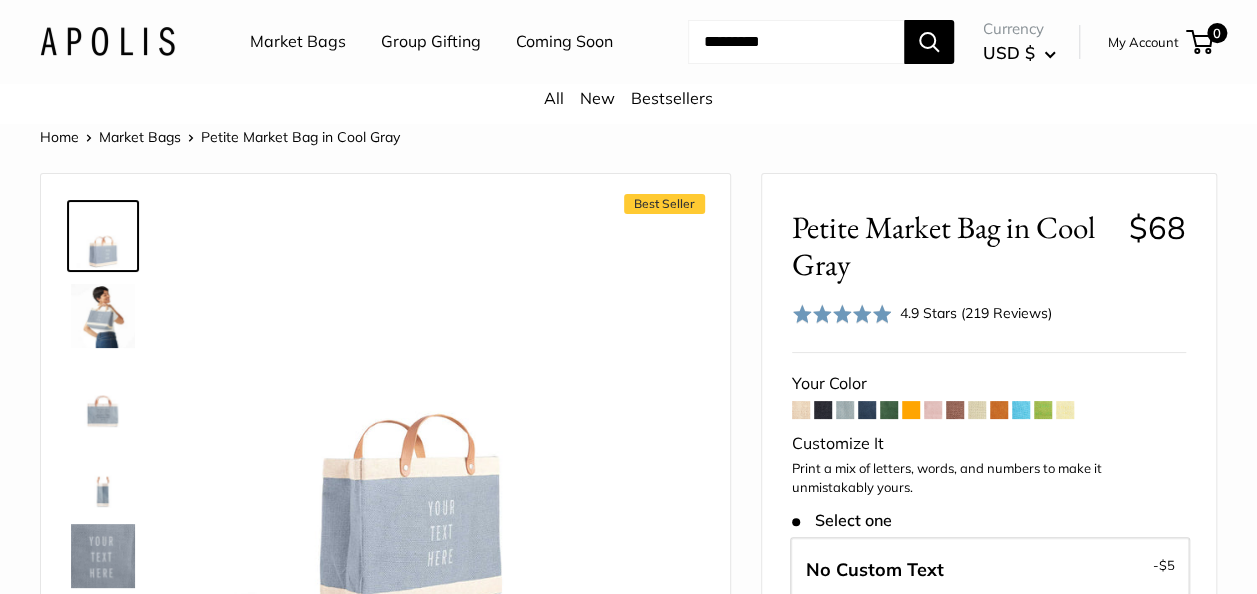 click at bounding box center (103, 316) 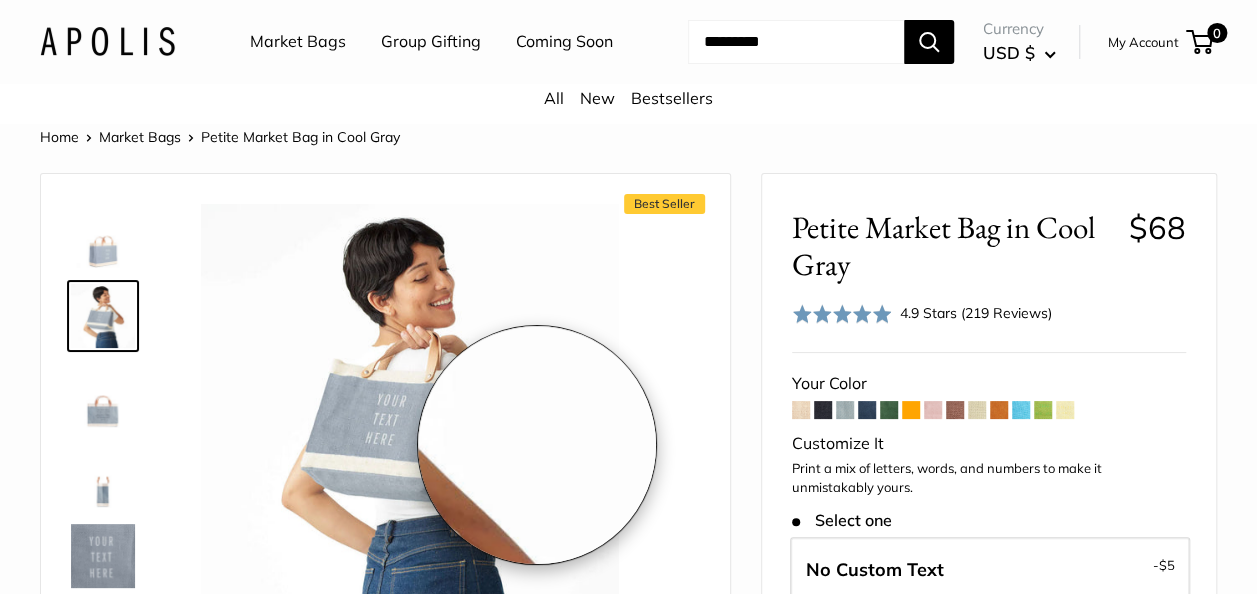 scroll, scrollTop: 200, scrollLeft: 0, axis: vertical 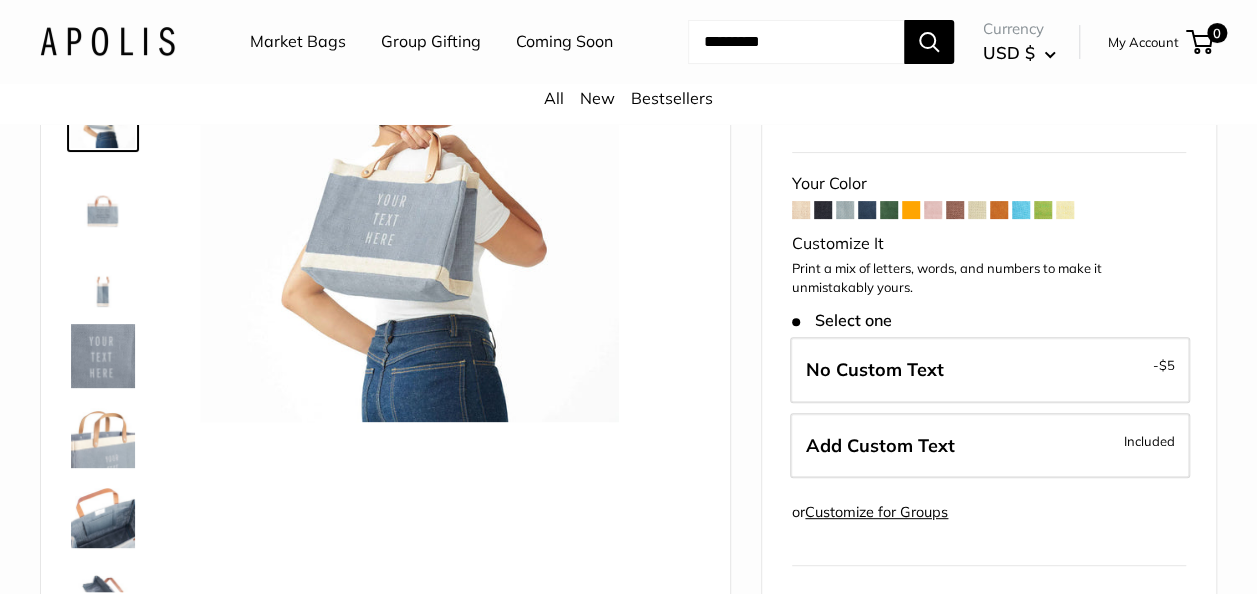 click at bounding box center (999, 210) 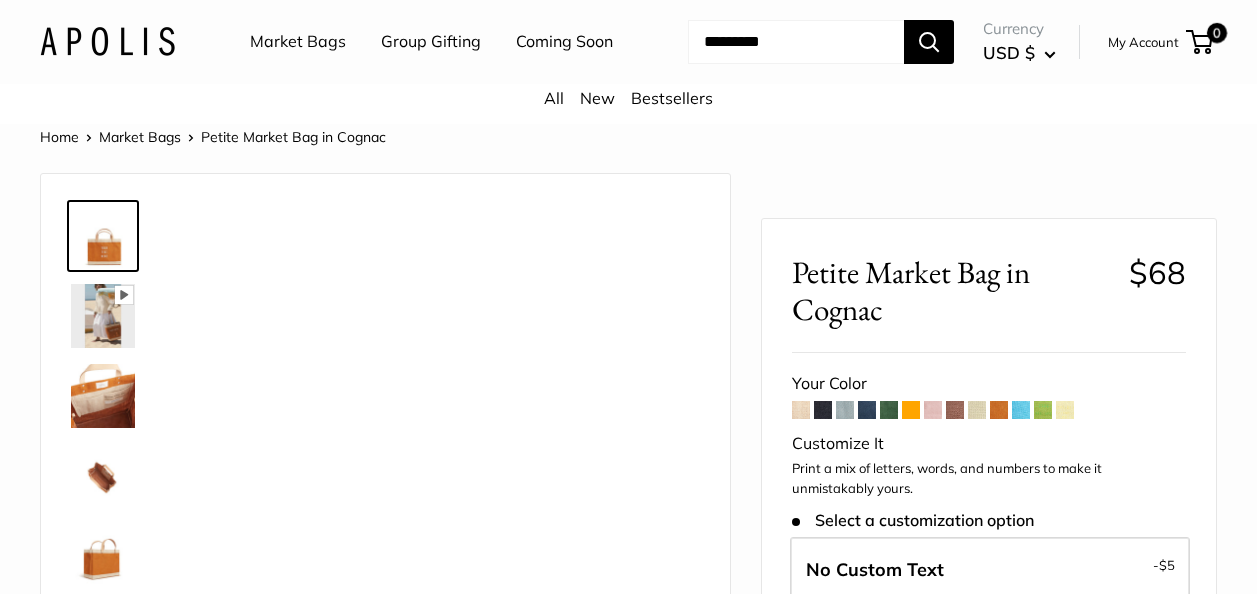 scroll, scrollTop: 0, scrollLeft: 0, axis: both 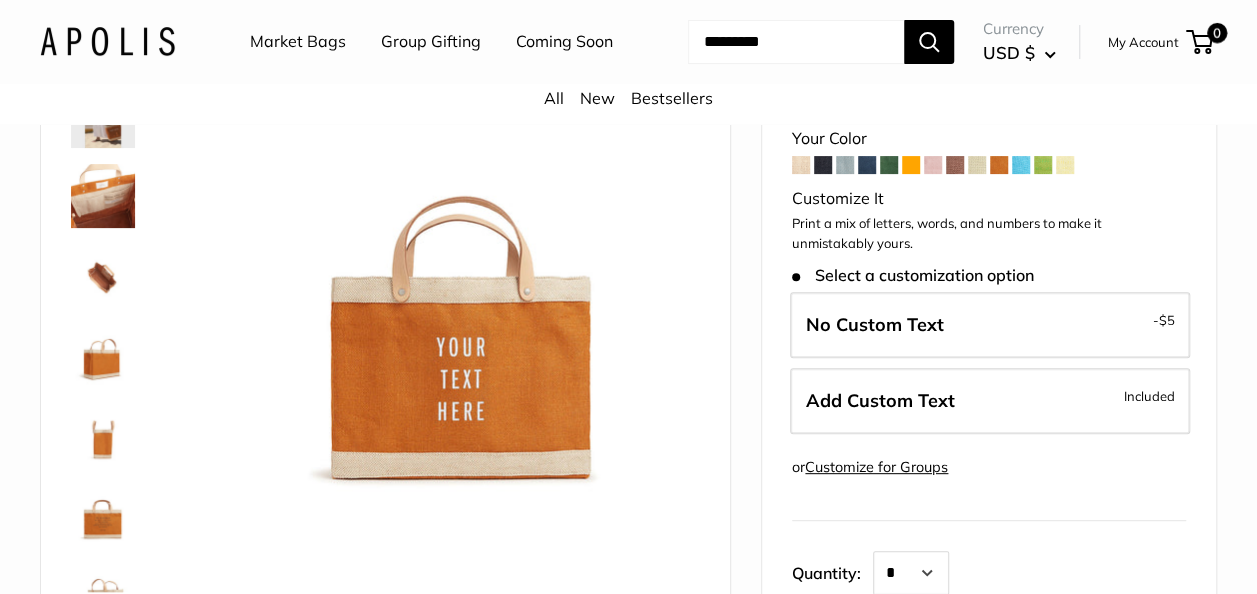 click at bounding box center (845, 165) 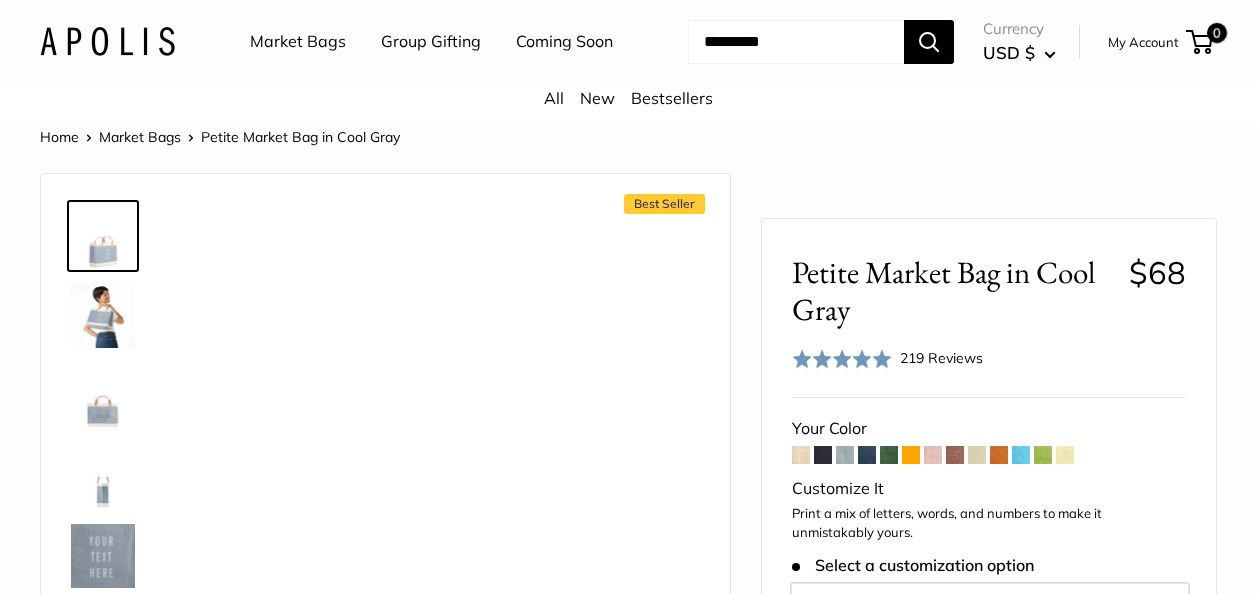 scroll, scrollTop: 0, scrollLeft: 0, axis: both 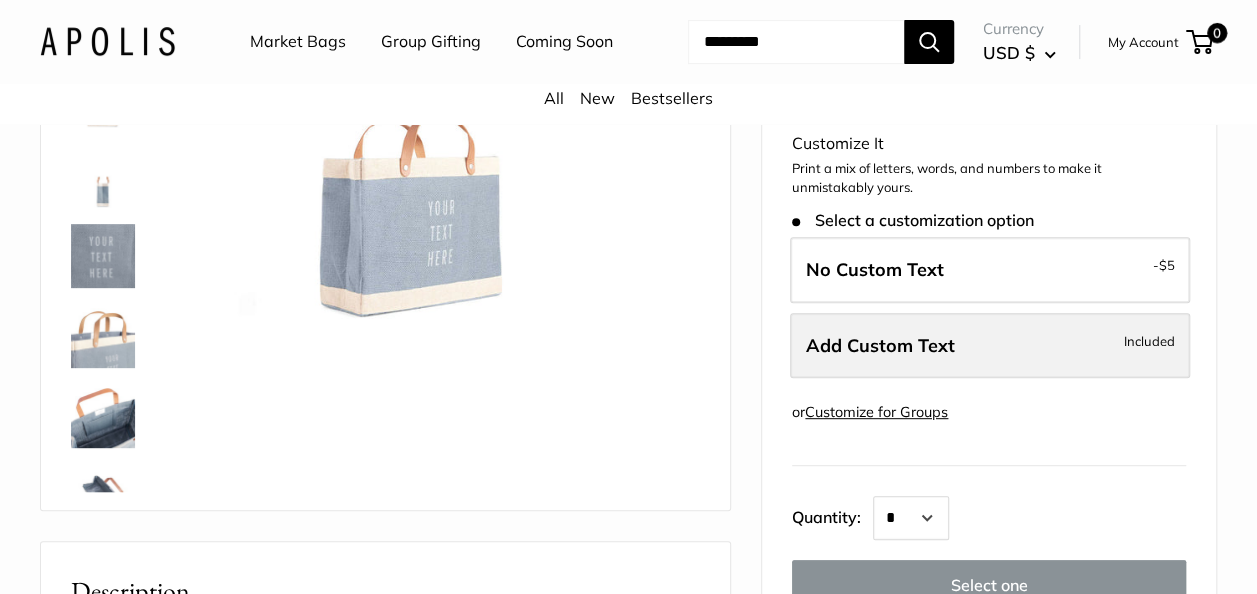 click on "Add Custom Text" at bounding box center (880, 345) 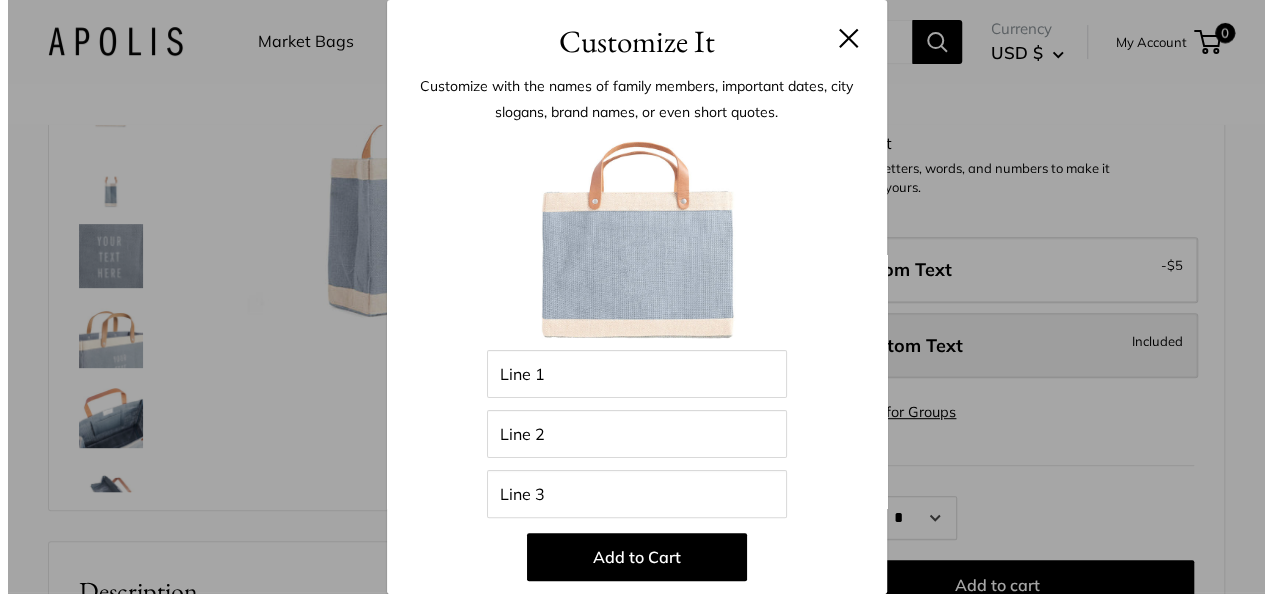 scroll, scrollTop: 236, scrollLeft: 0, axis: vertical 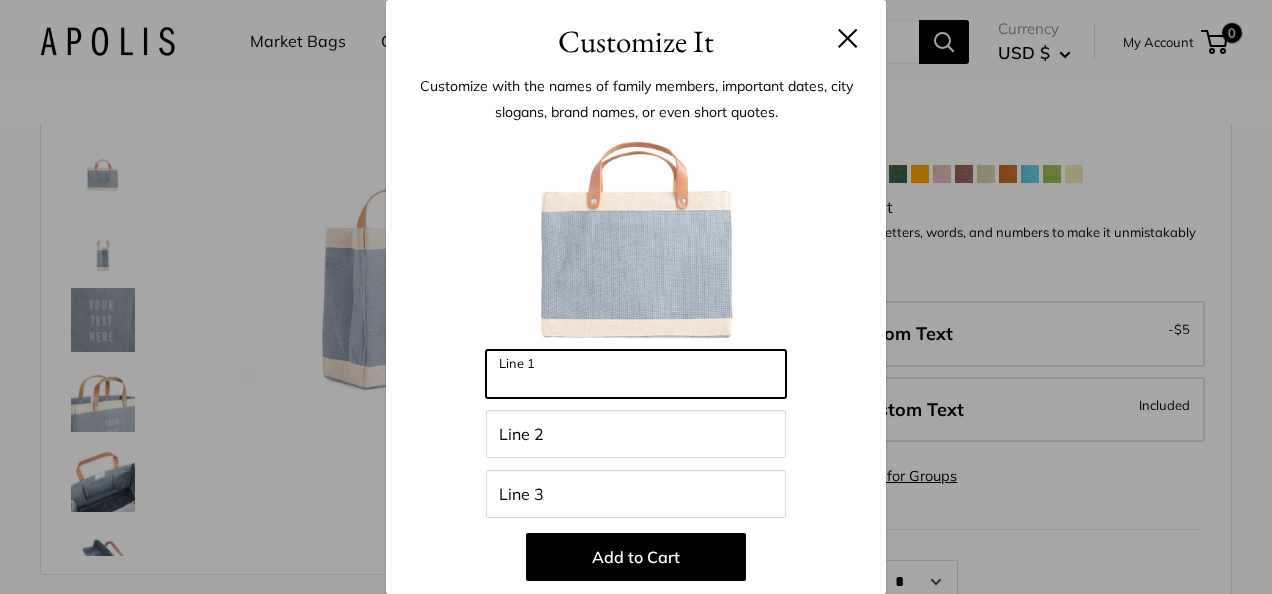 click on "Line 1" at bounding box center (636, 374) 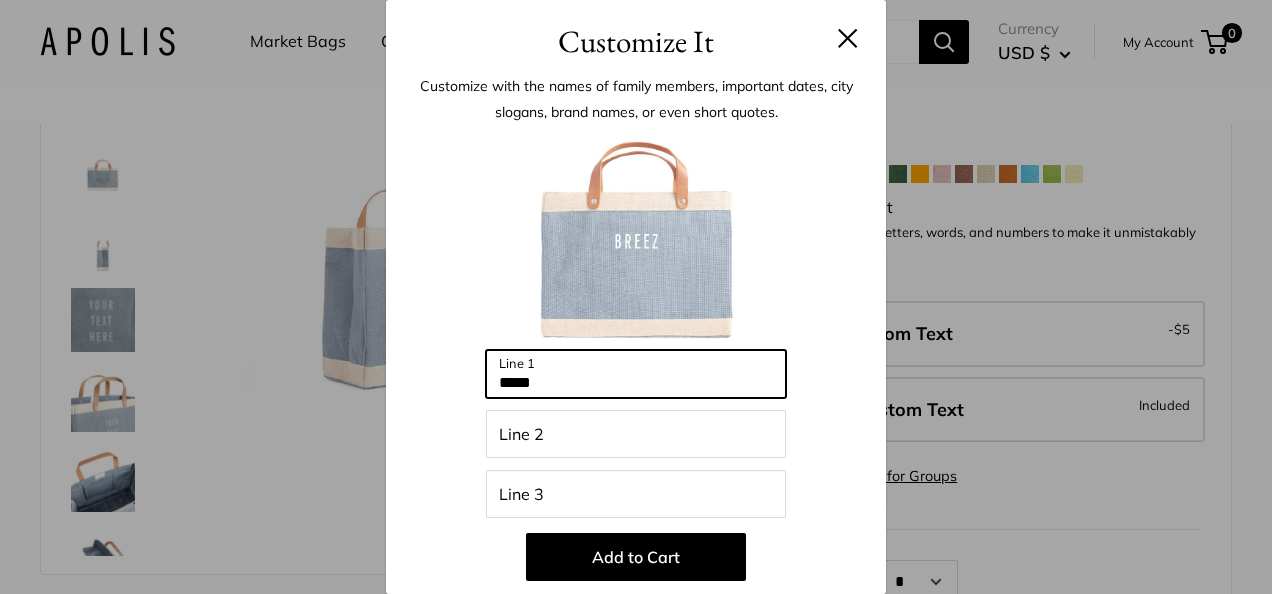 type on "******" 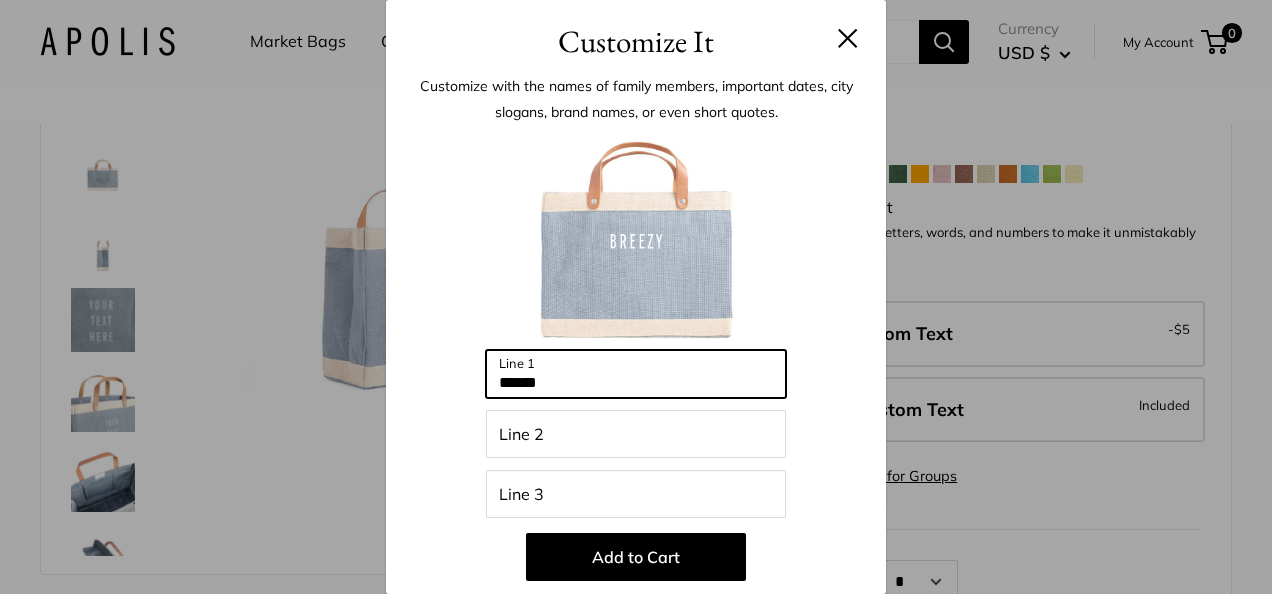 drag, startPoint x: 648, startPoint y: 374, endPoint x: 444, endPoint y: 382, distance: 204.1568 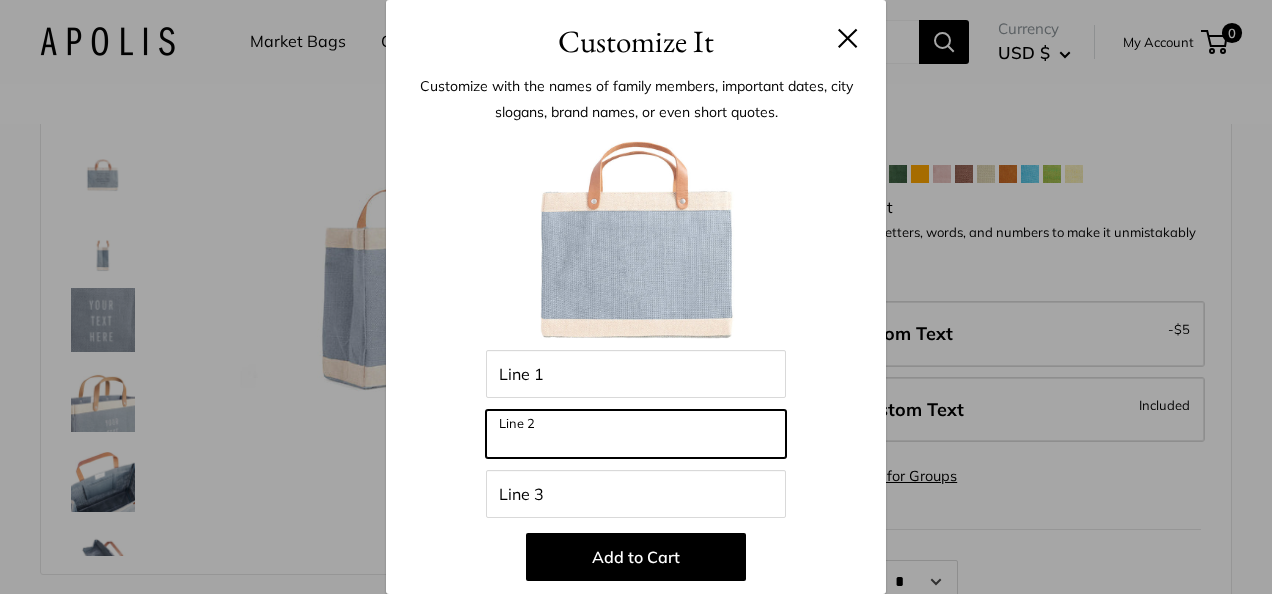 click on "Line 2" at bounding box center (636, 434) 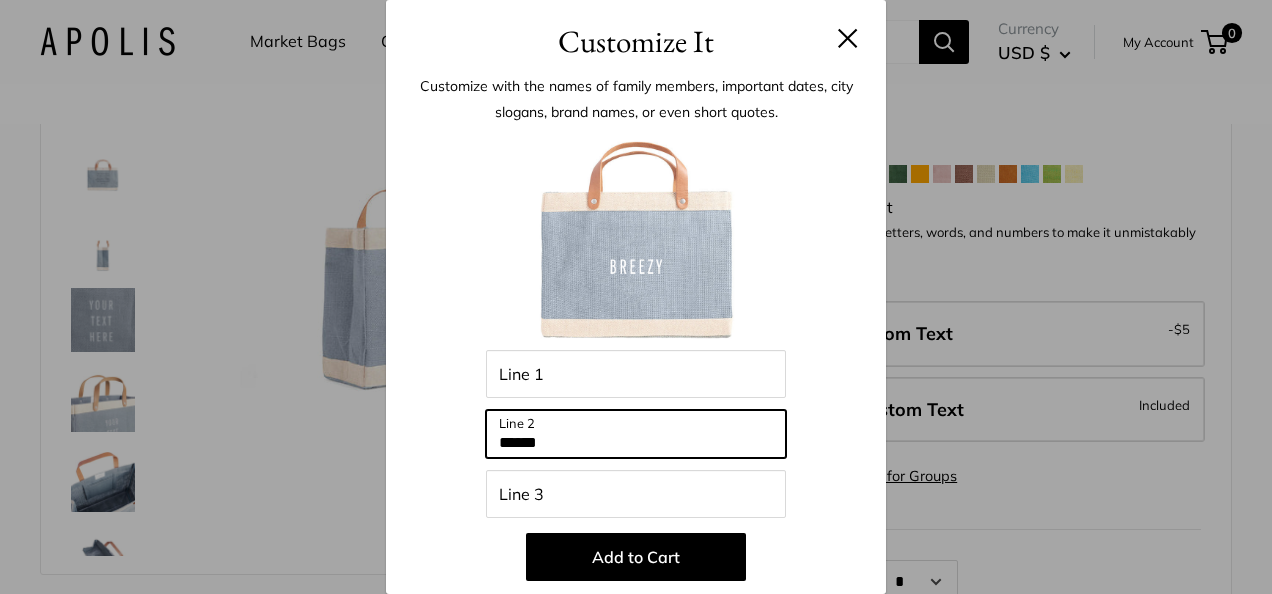 click on "******" at bounding box center [636, 434] 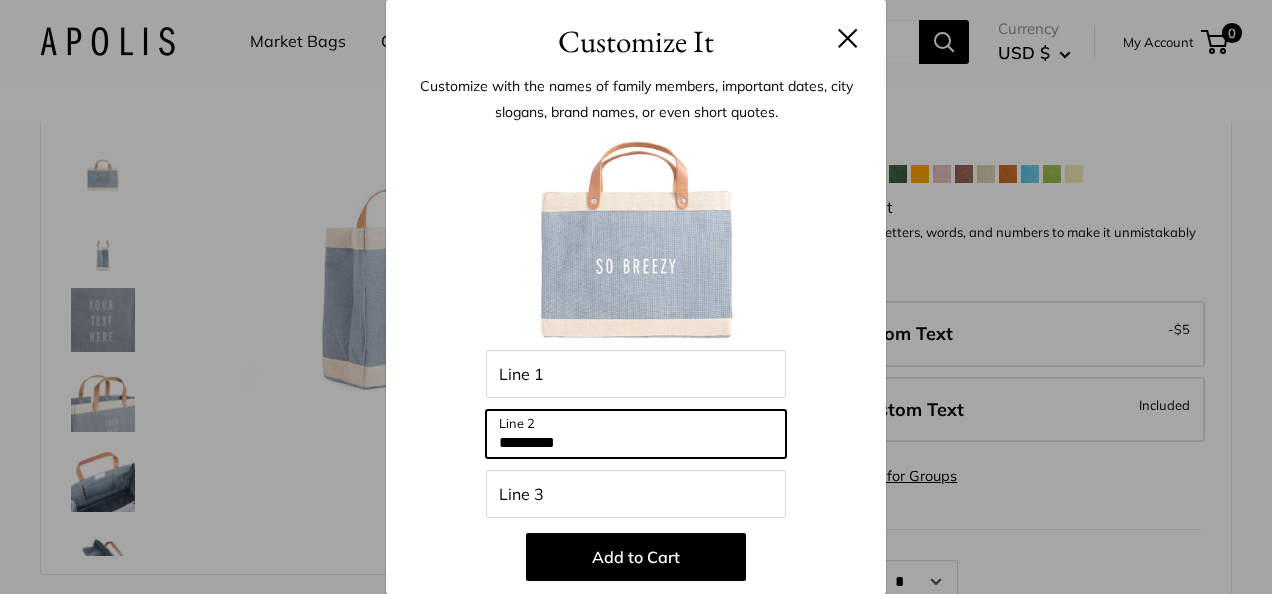 click on "*********" at bounding box center [636, 434] 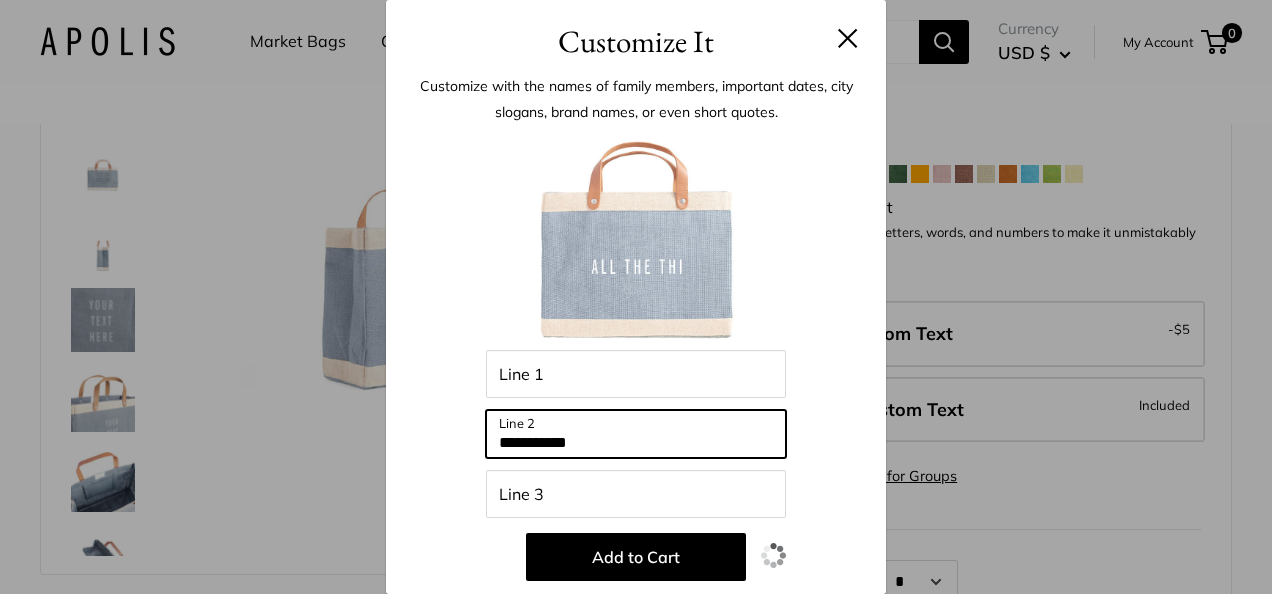 type on "**********" 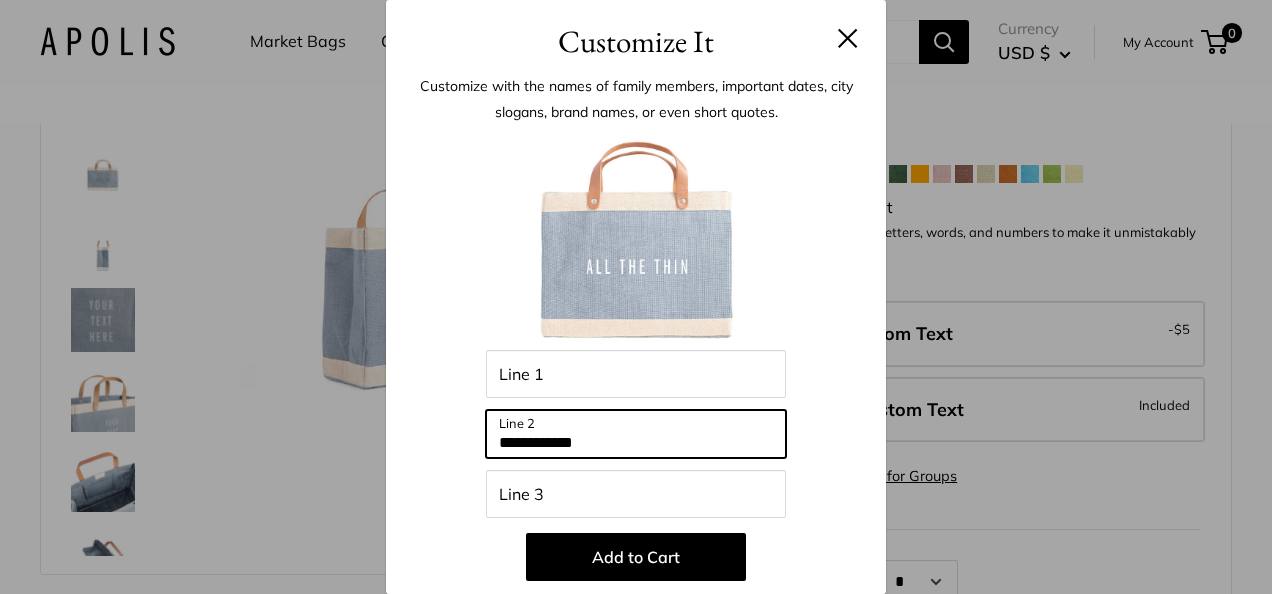 click on "**********" at bounding box center [636, 434] 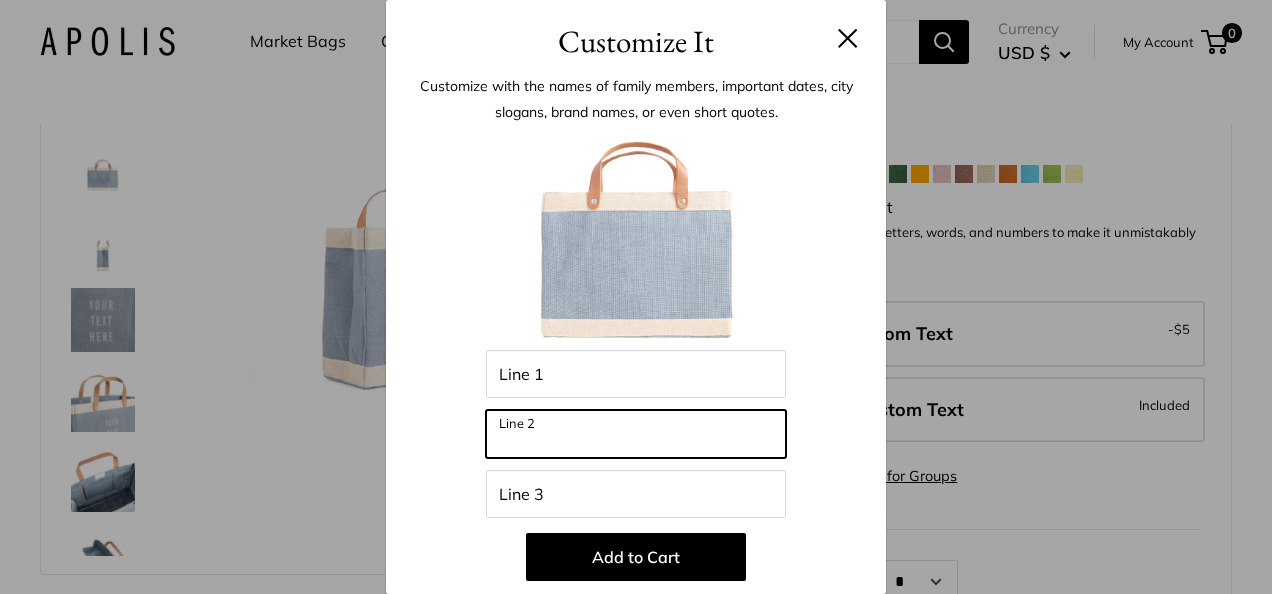 type 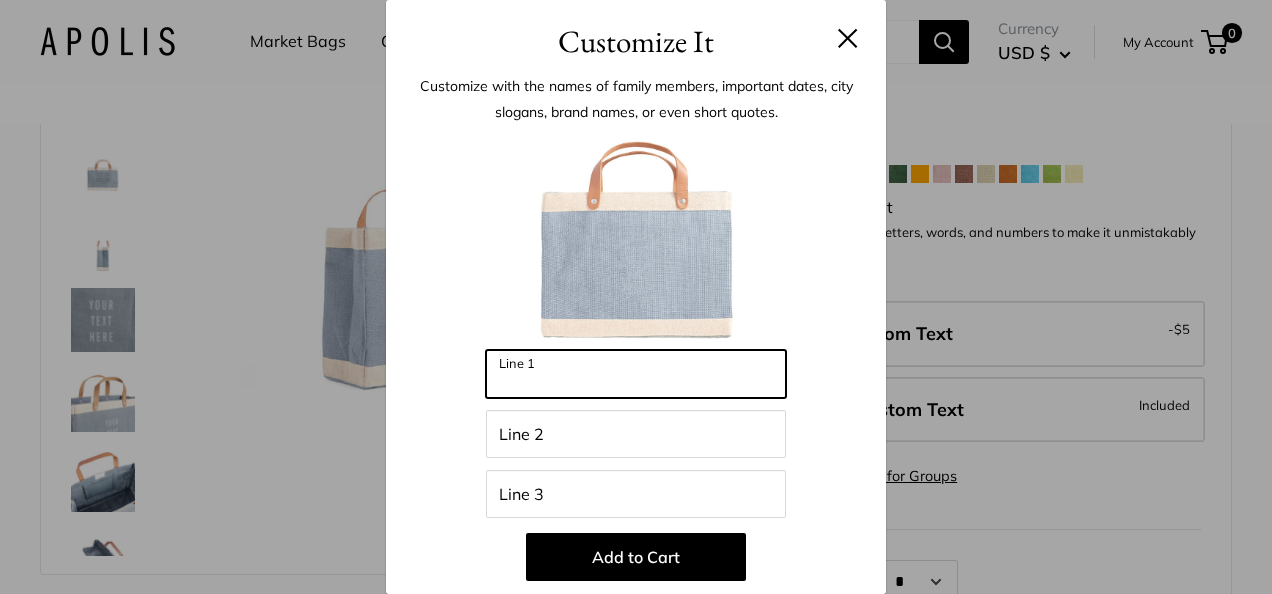 click on "Line 1" at bounding box center [636, 374] 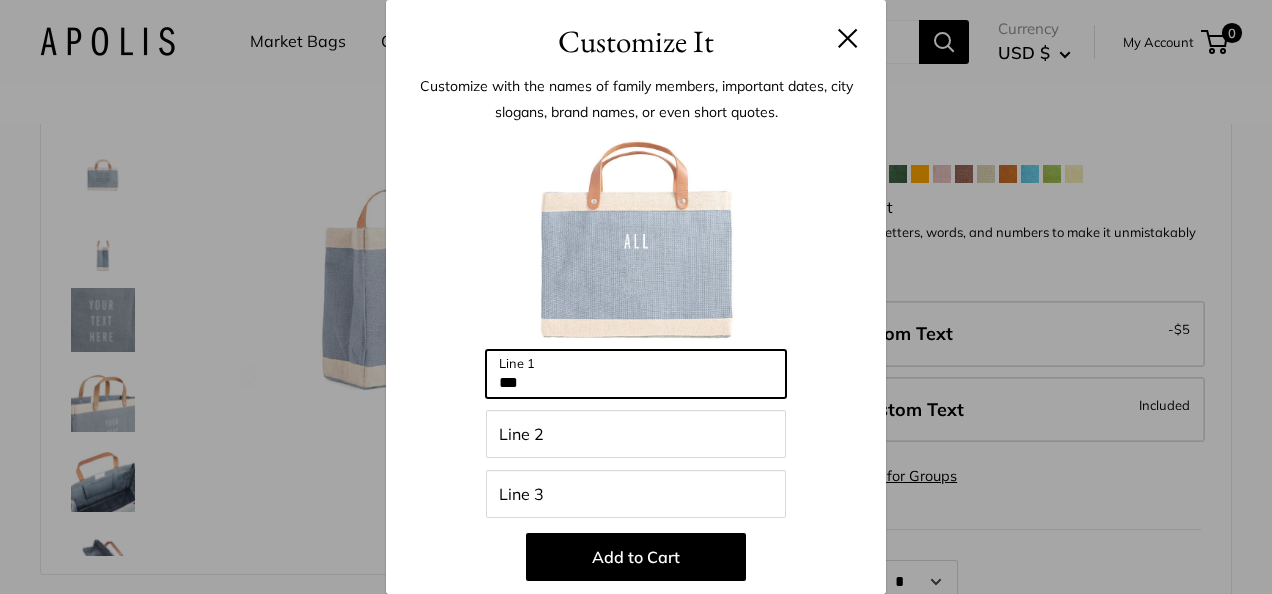 type on "***" 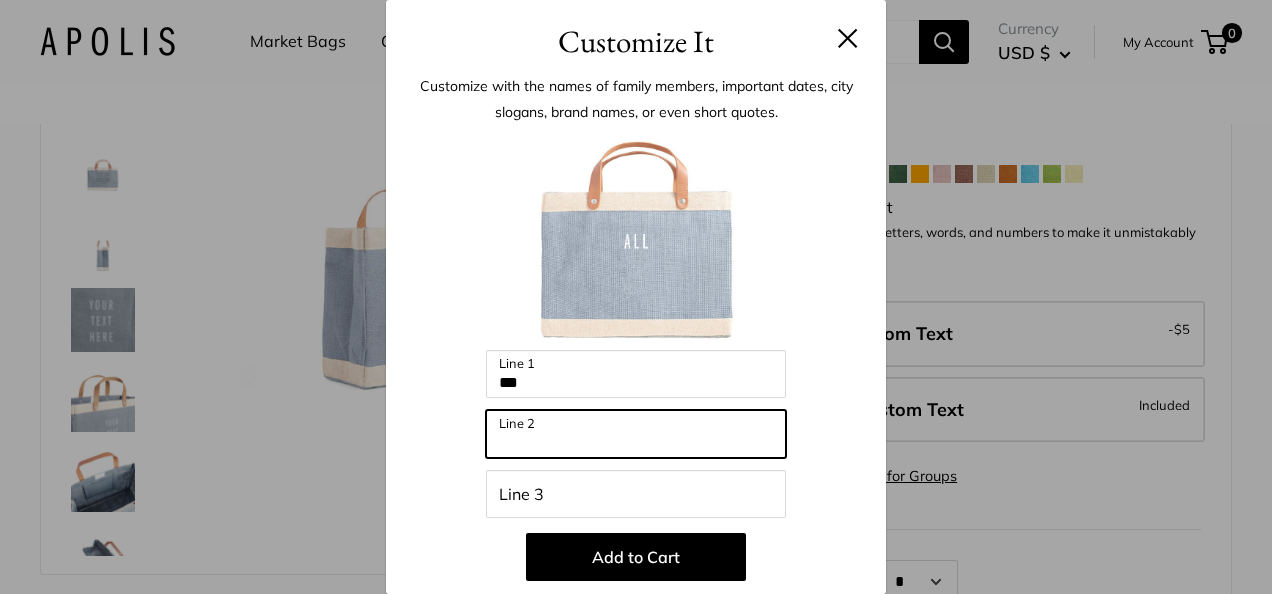 click on "Line 2" at bounding box center [636, 434] 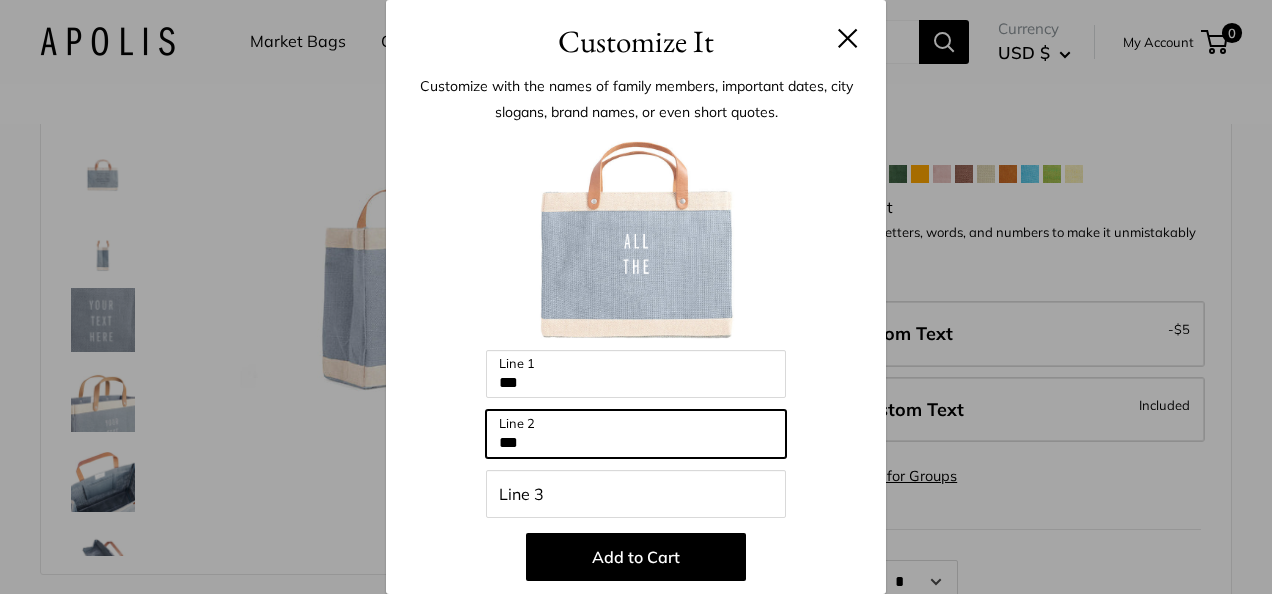 type on "***" 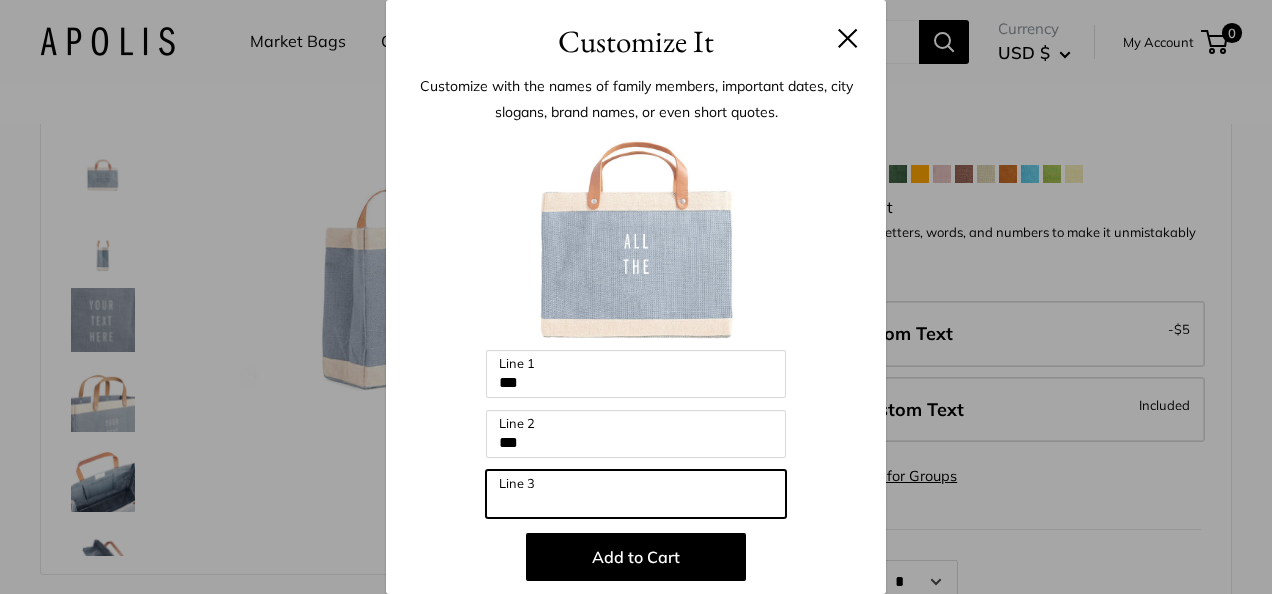 click on "Line 3" at bounding box center (636, 494) 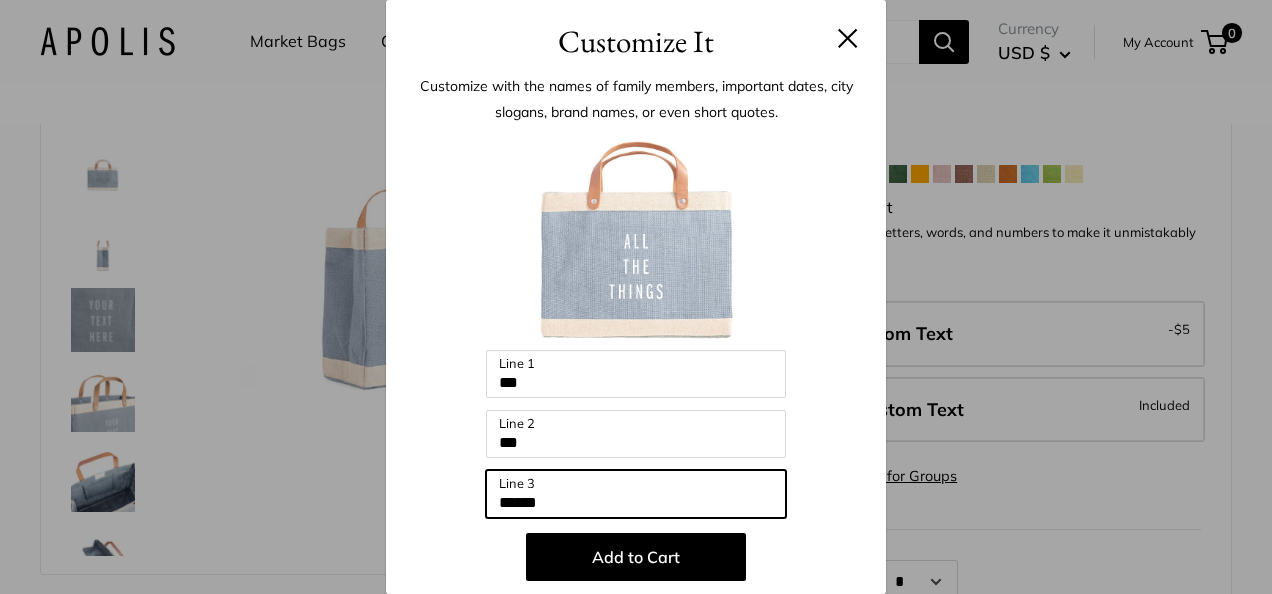 type on "******" 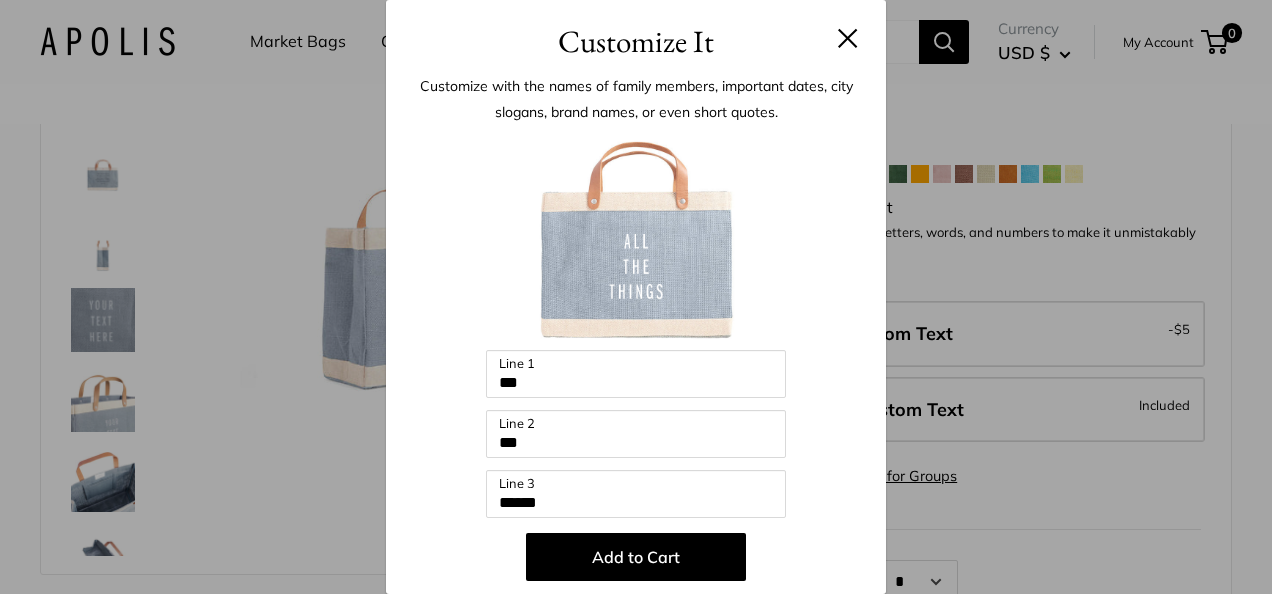 click at bounding box center (848, 38) 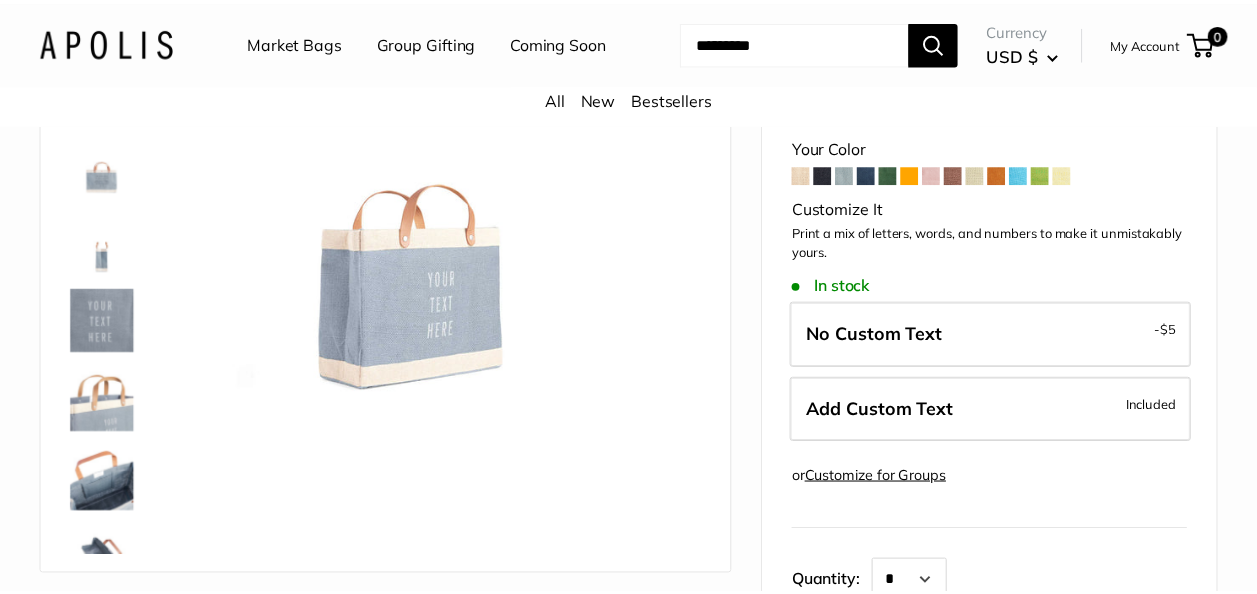 scroll, scrollTop: 300, scrollLeft: 0, axis: vertical 